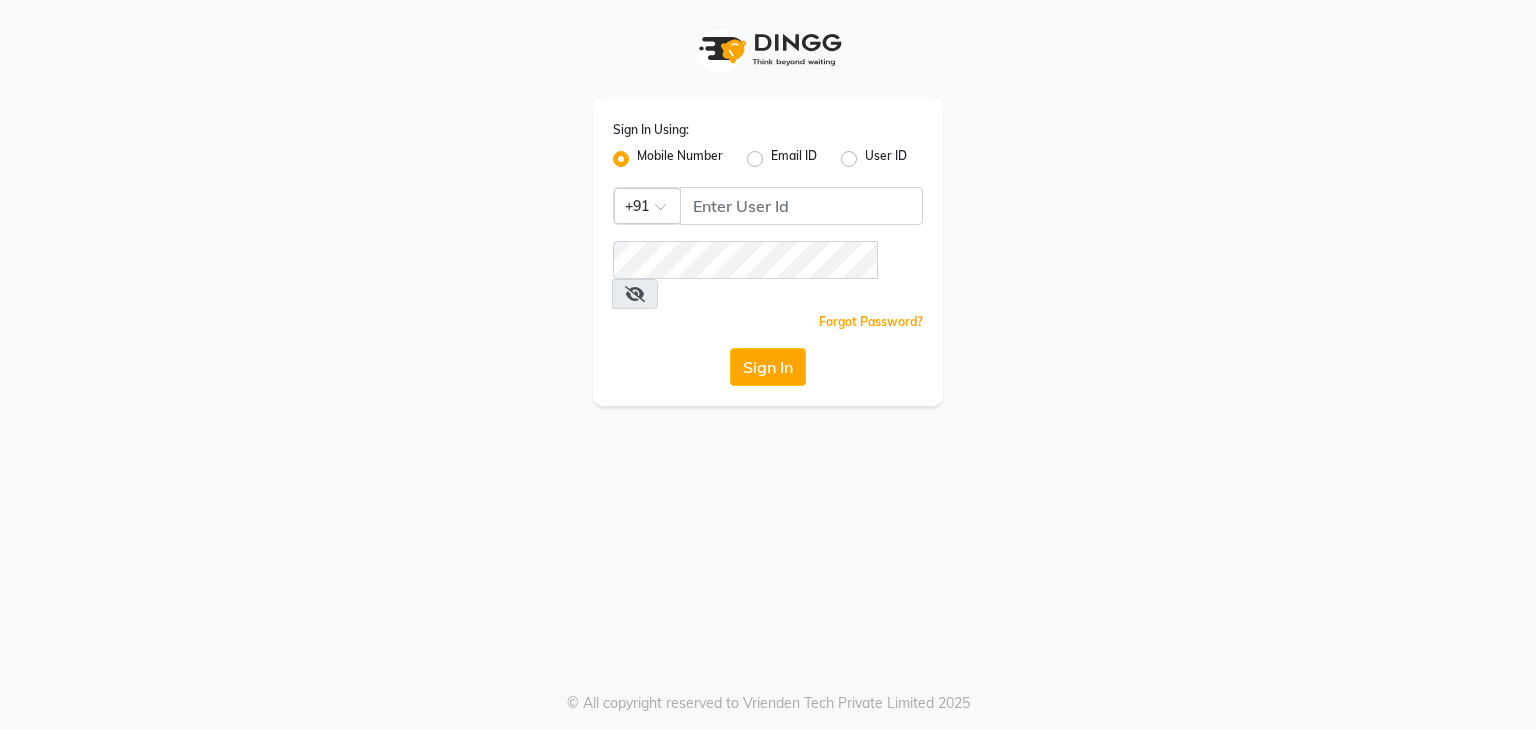 scroll, scrollTop: 0, scrollLeft: 0, axis: both 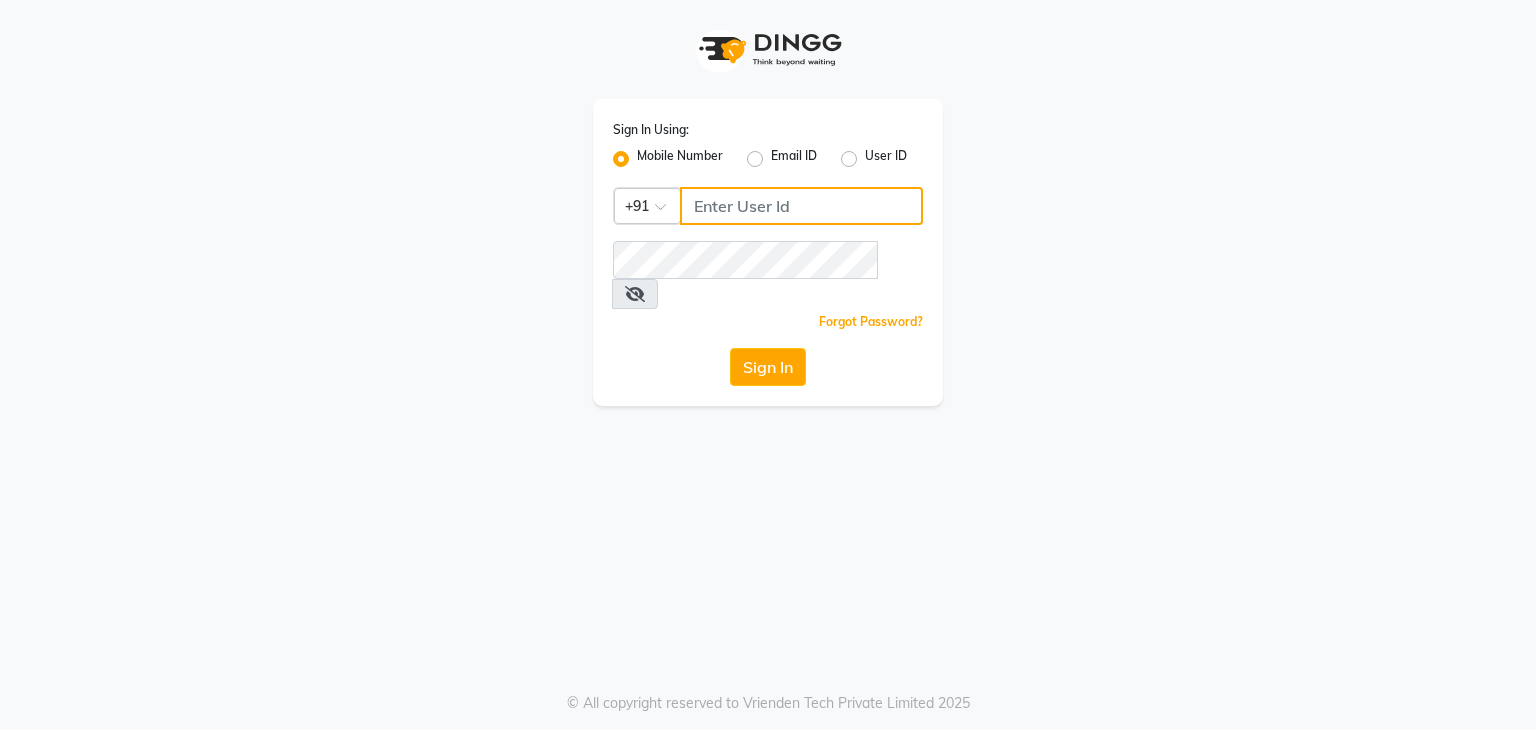 click 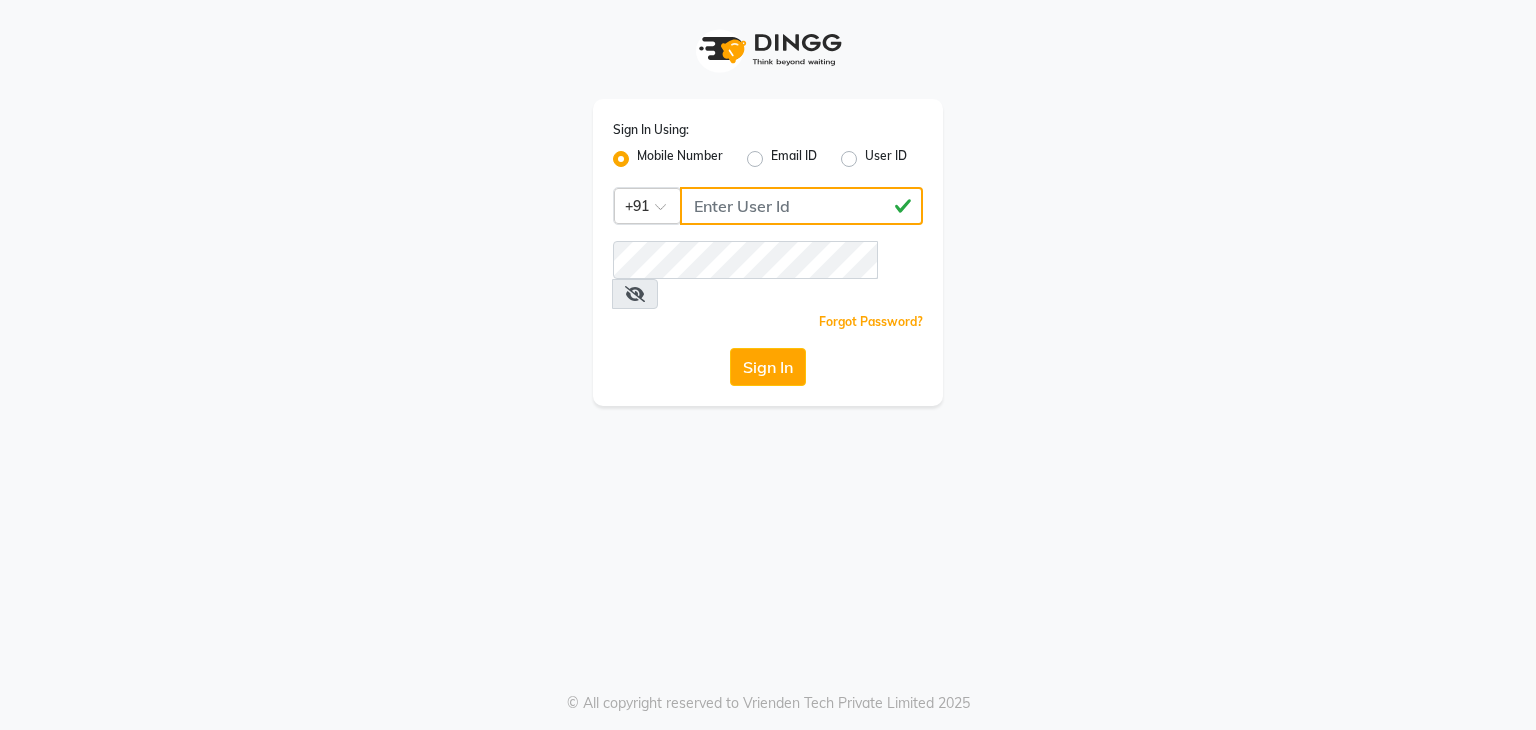 type on "9702410665" 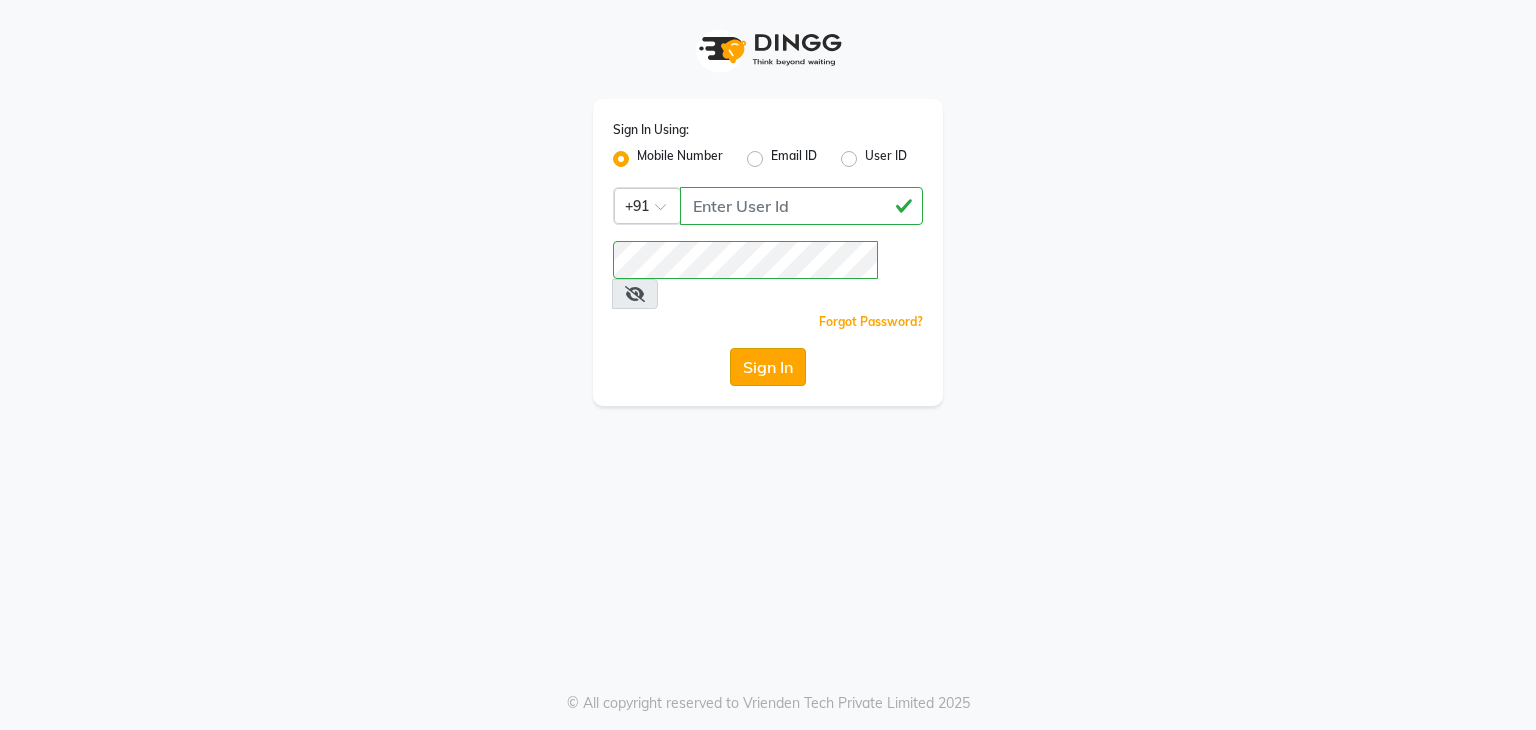 click on "Sign In" 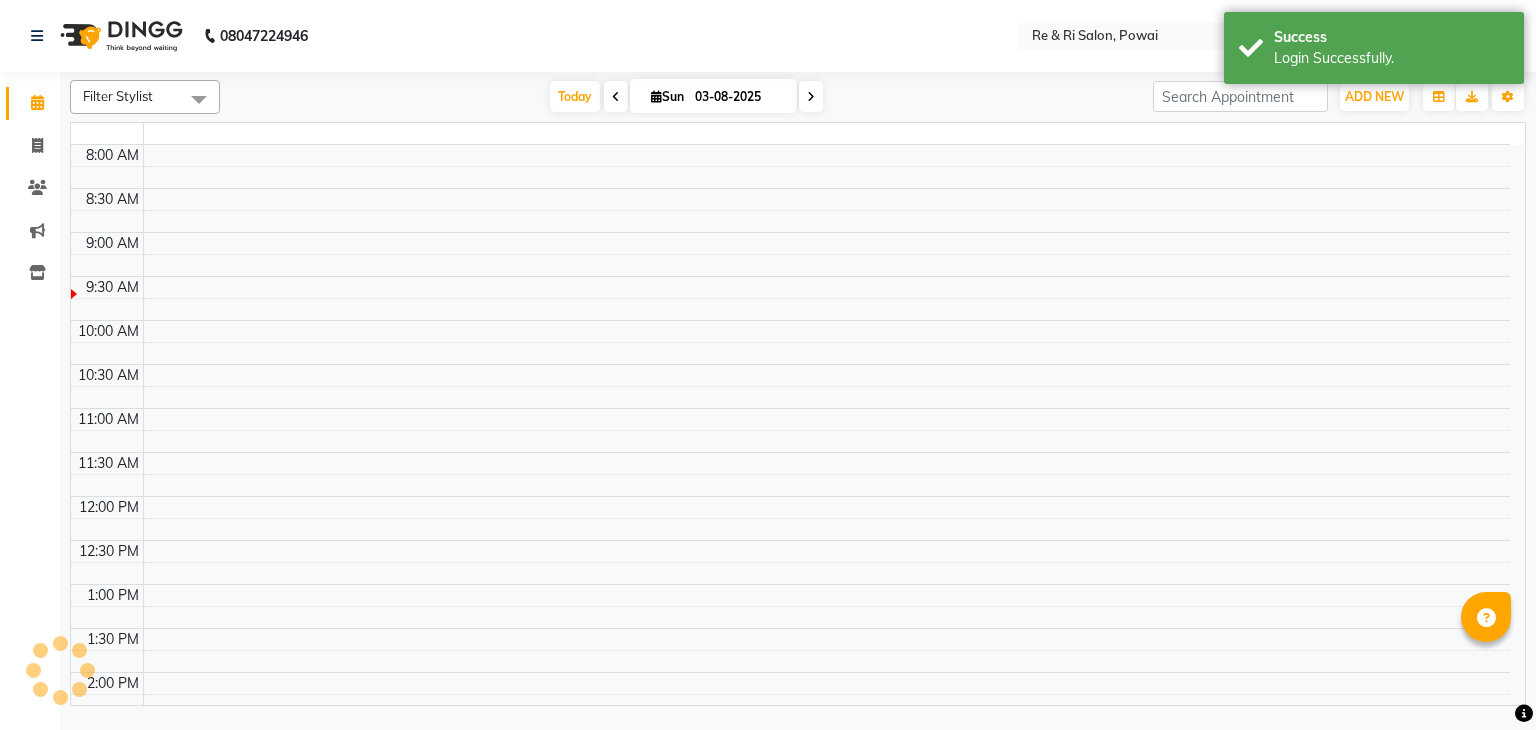 select on "en" 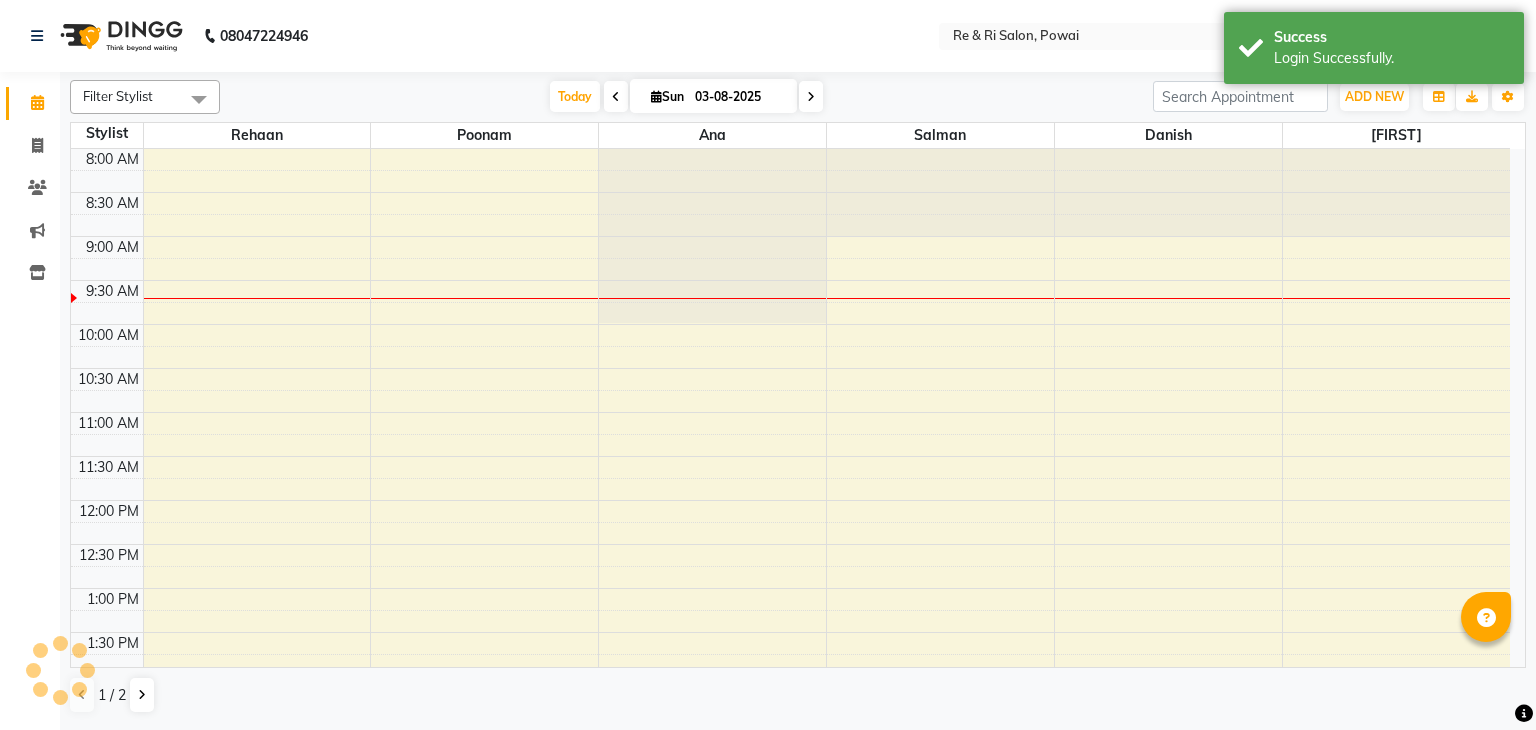 scroll, scrollTop: 0, scrollLeft: 0, axis: both 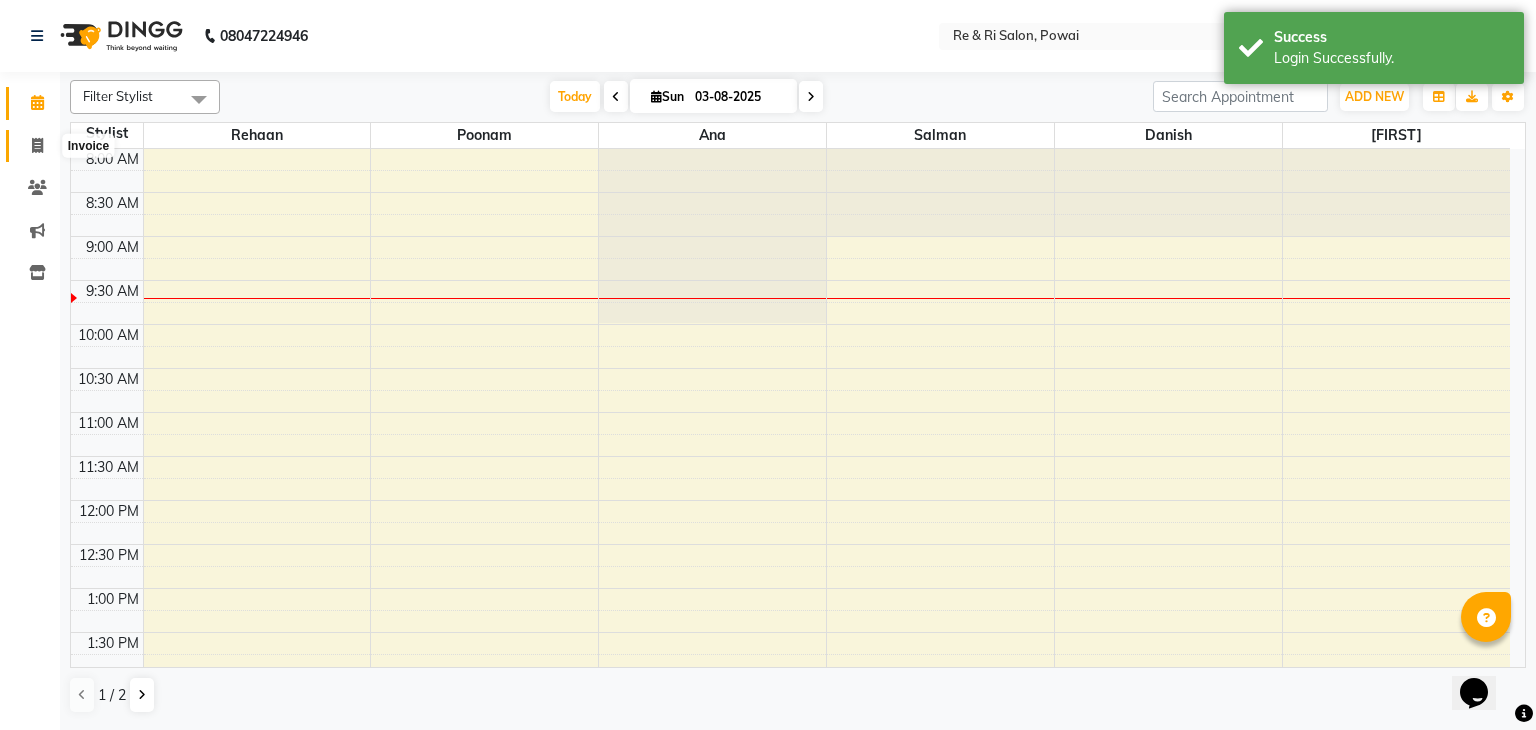 click 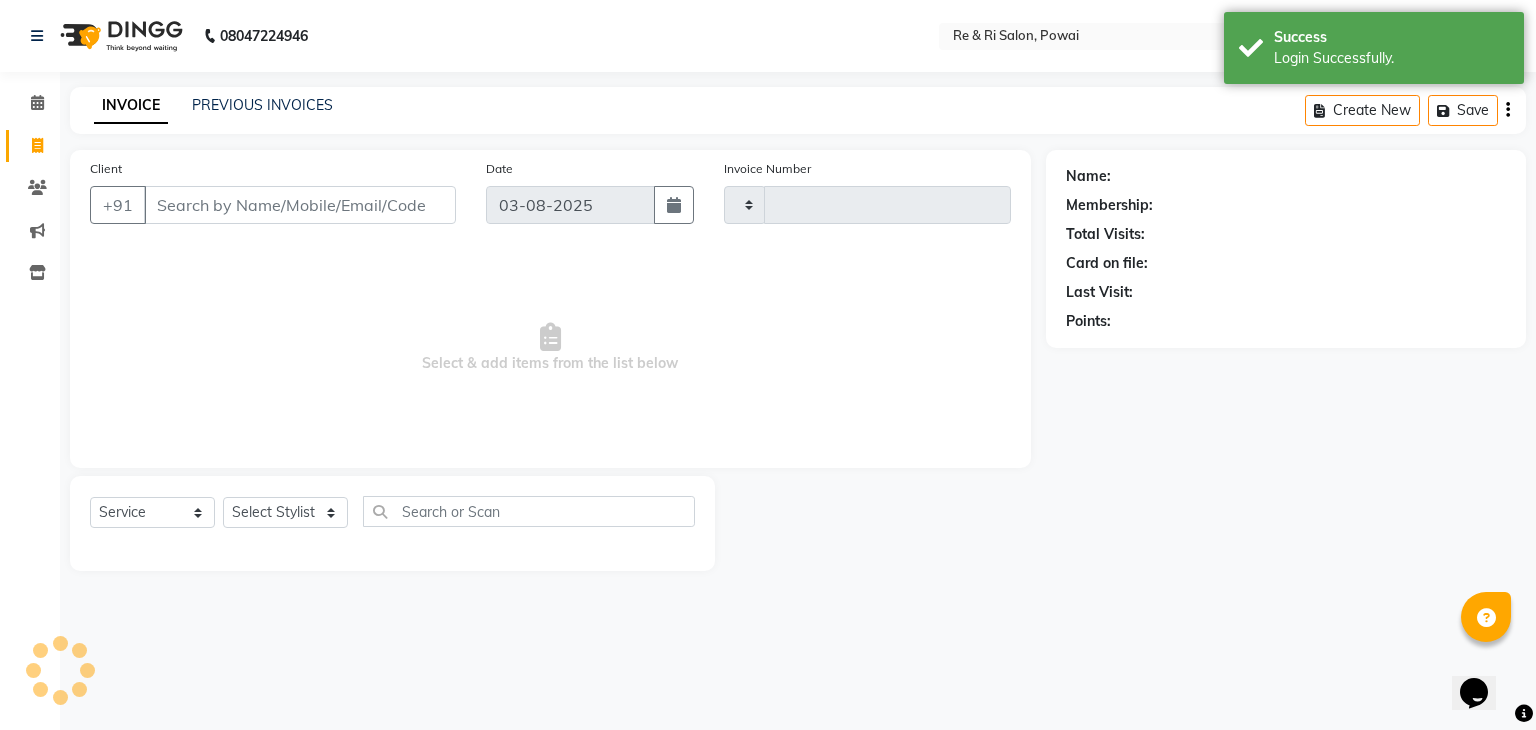 type on "1686" 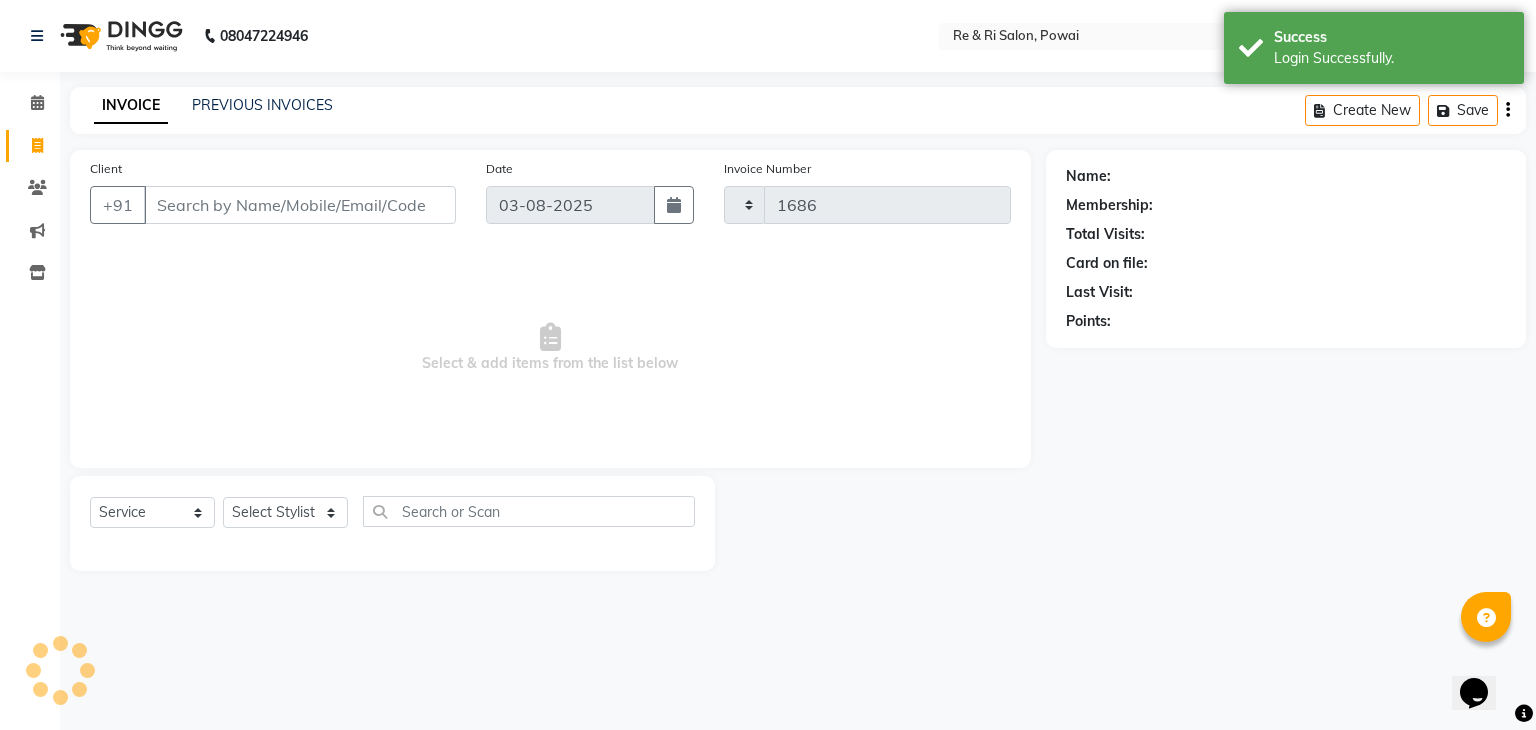 select on "5364" 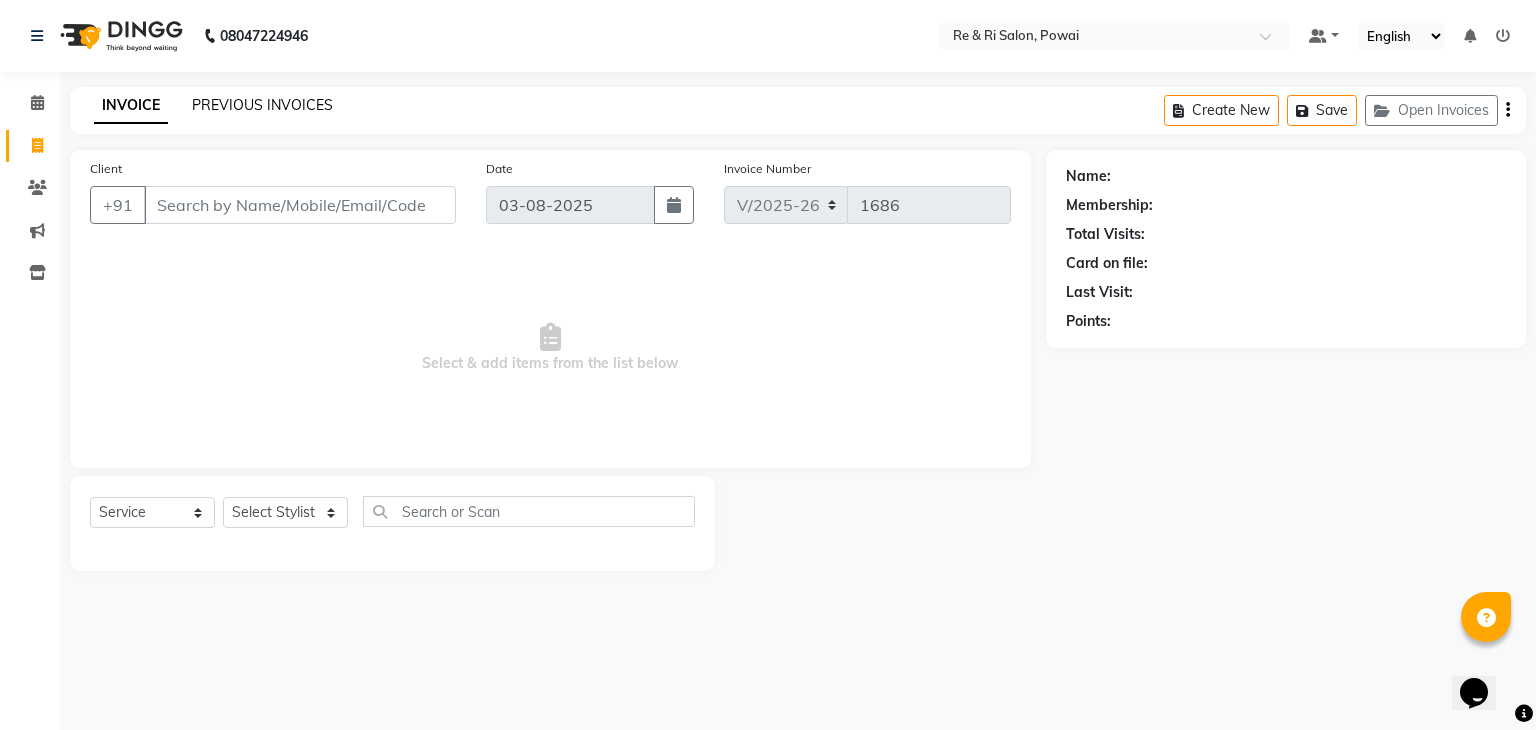 click on "PREVIOUS INVOICES" 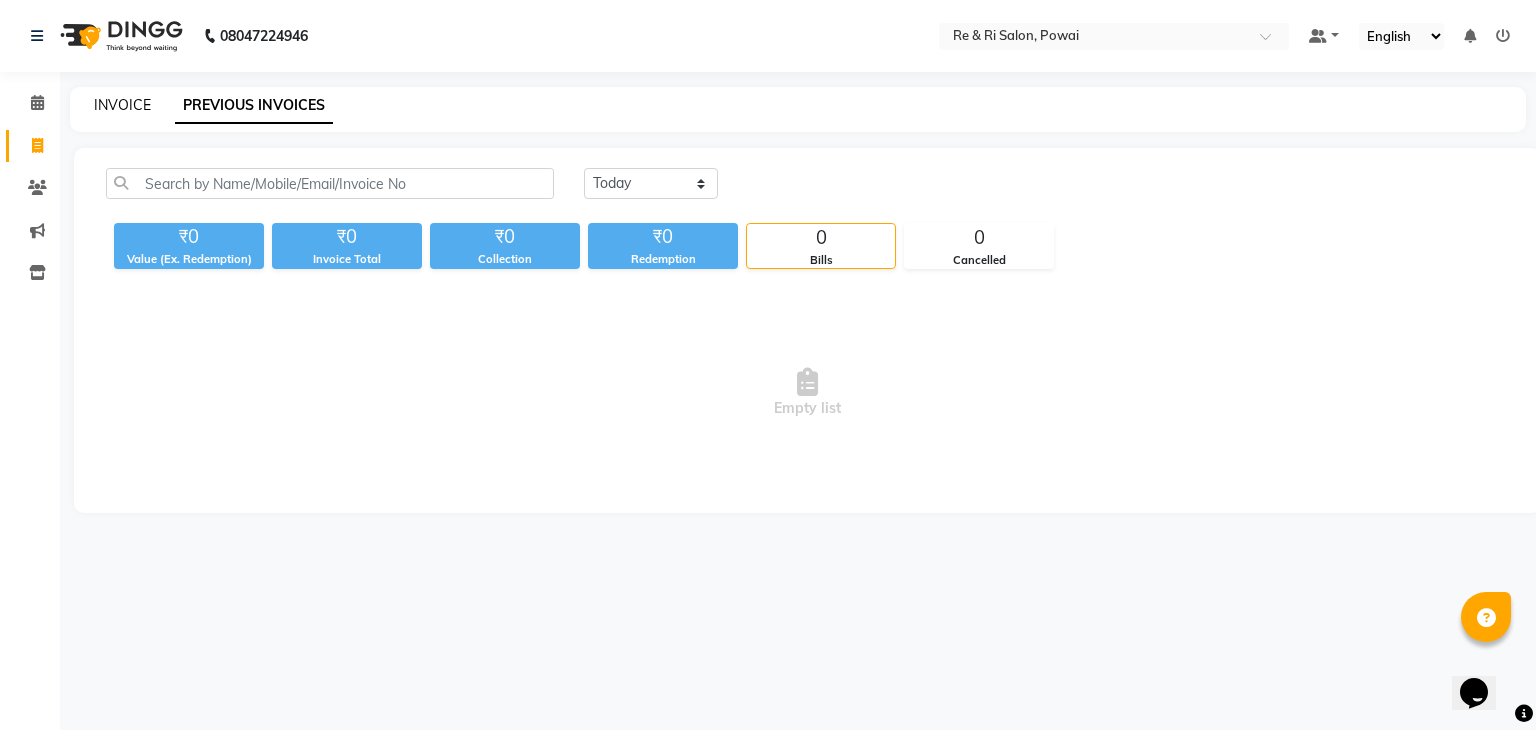 click on "INVOICE" 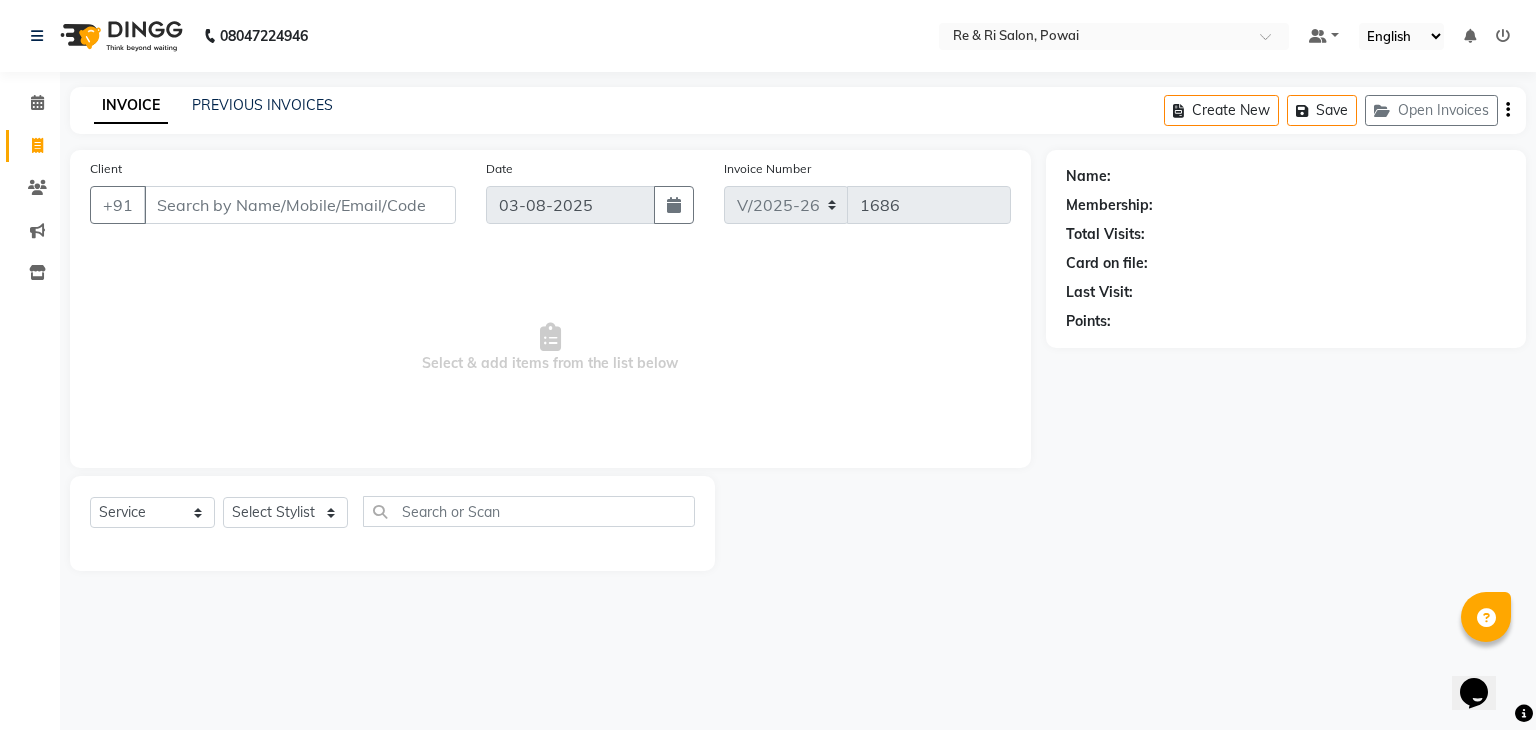 click on "INVOICE PREVIOUS INVOICES Create New   Save   Open Invoices" 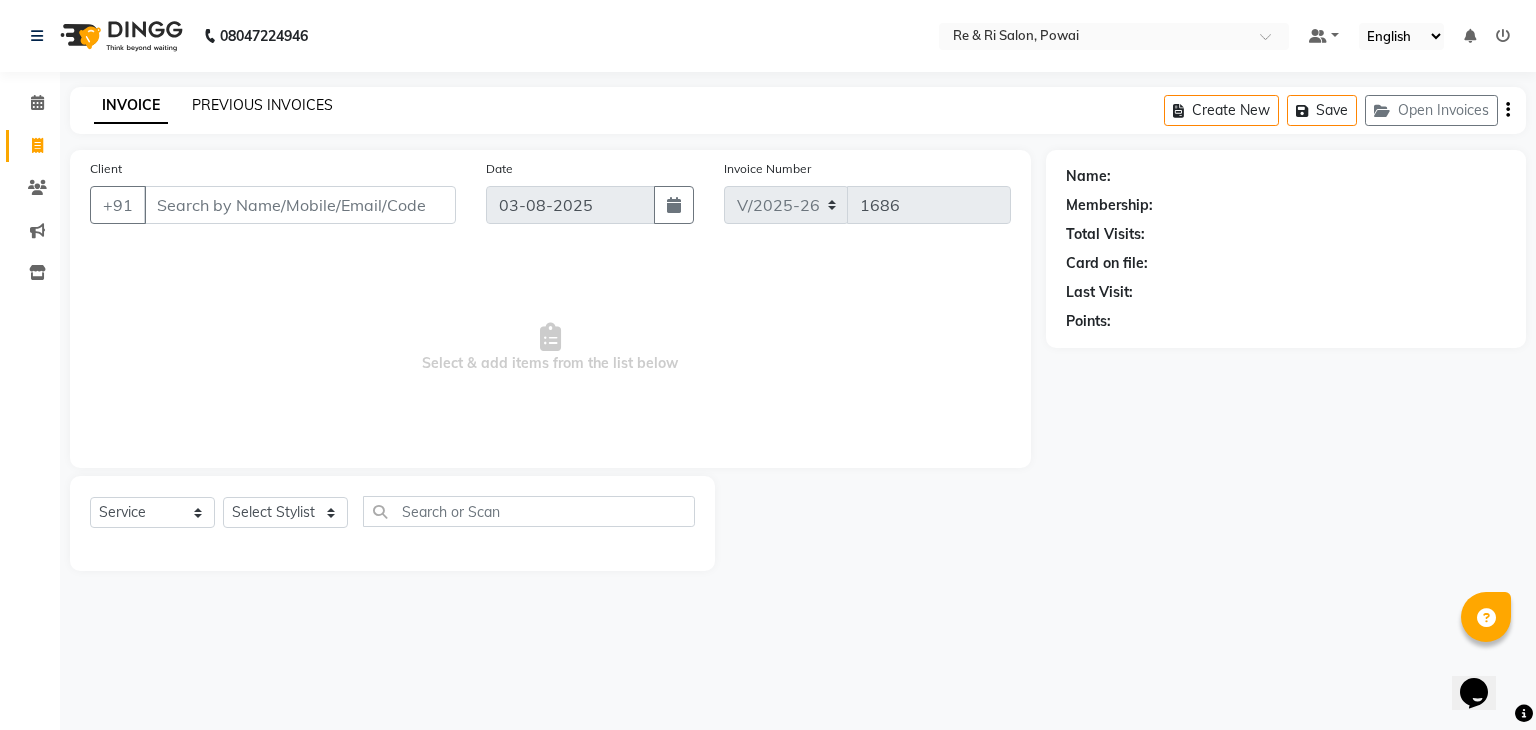 click on "PREVIOUS INVOICES" 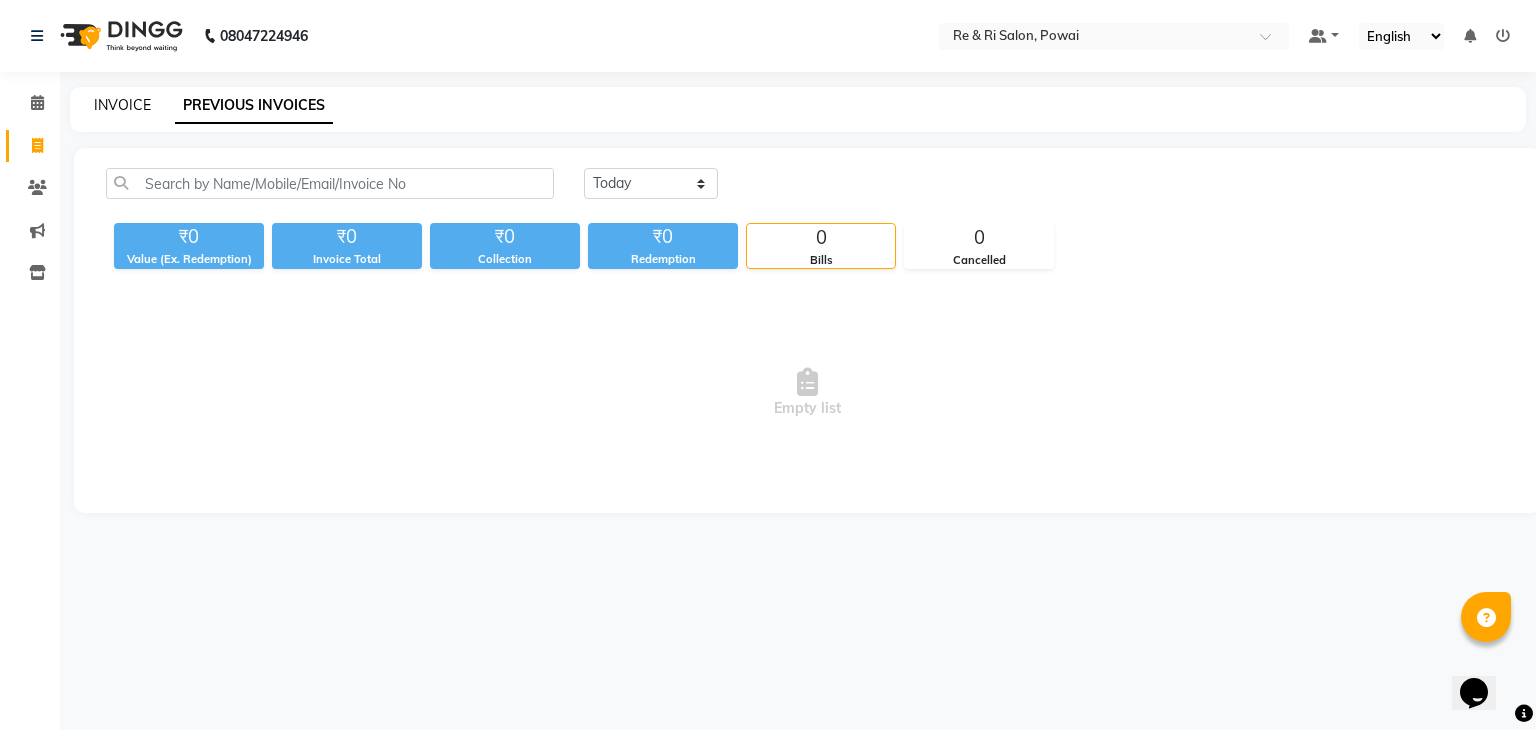 click on "INVOICE" 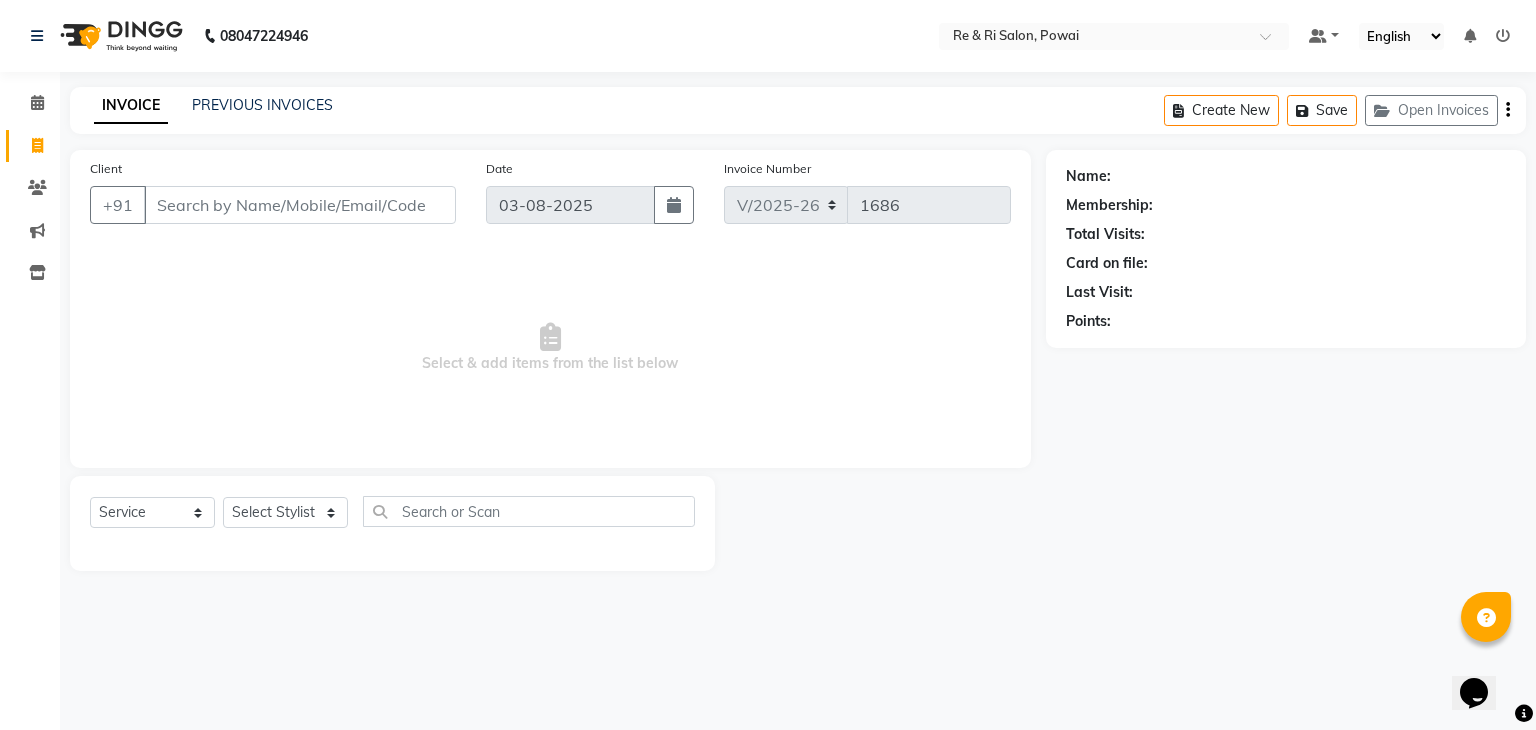 click on "Client" at bounding box center (300, 205) 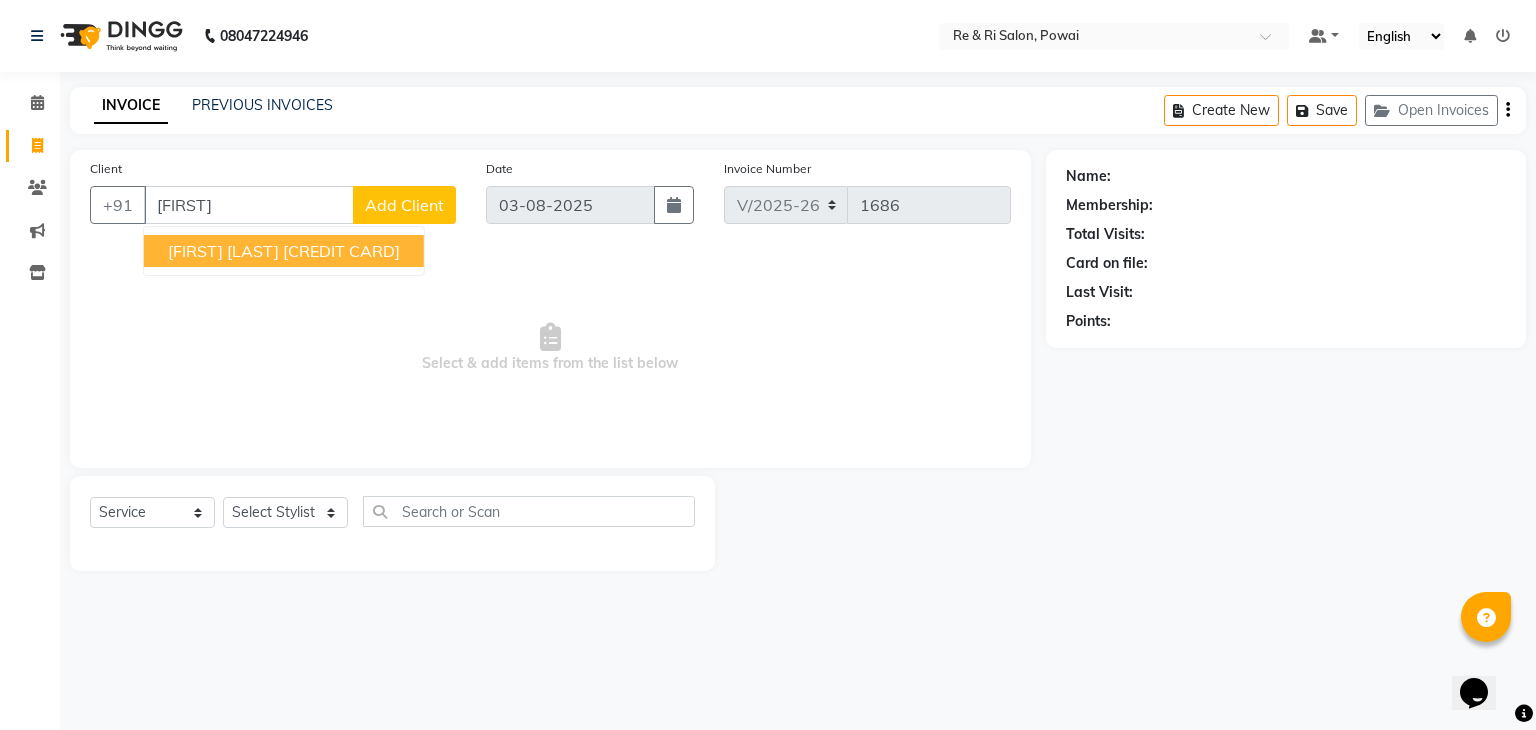 click on "[FIRST] [LAST]" at bounding box center [223, 251] 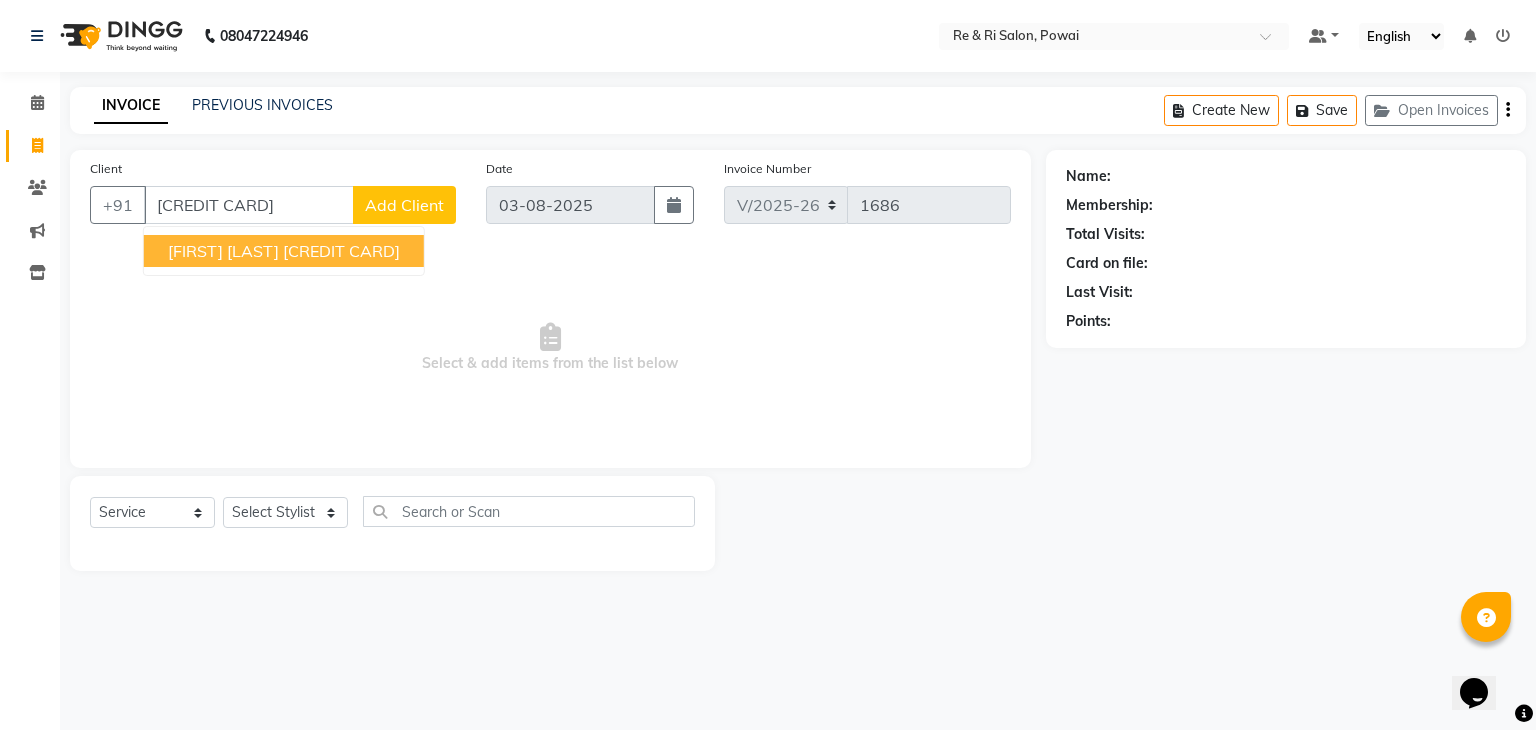 type on "[PHONE]" 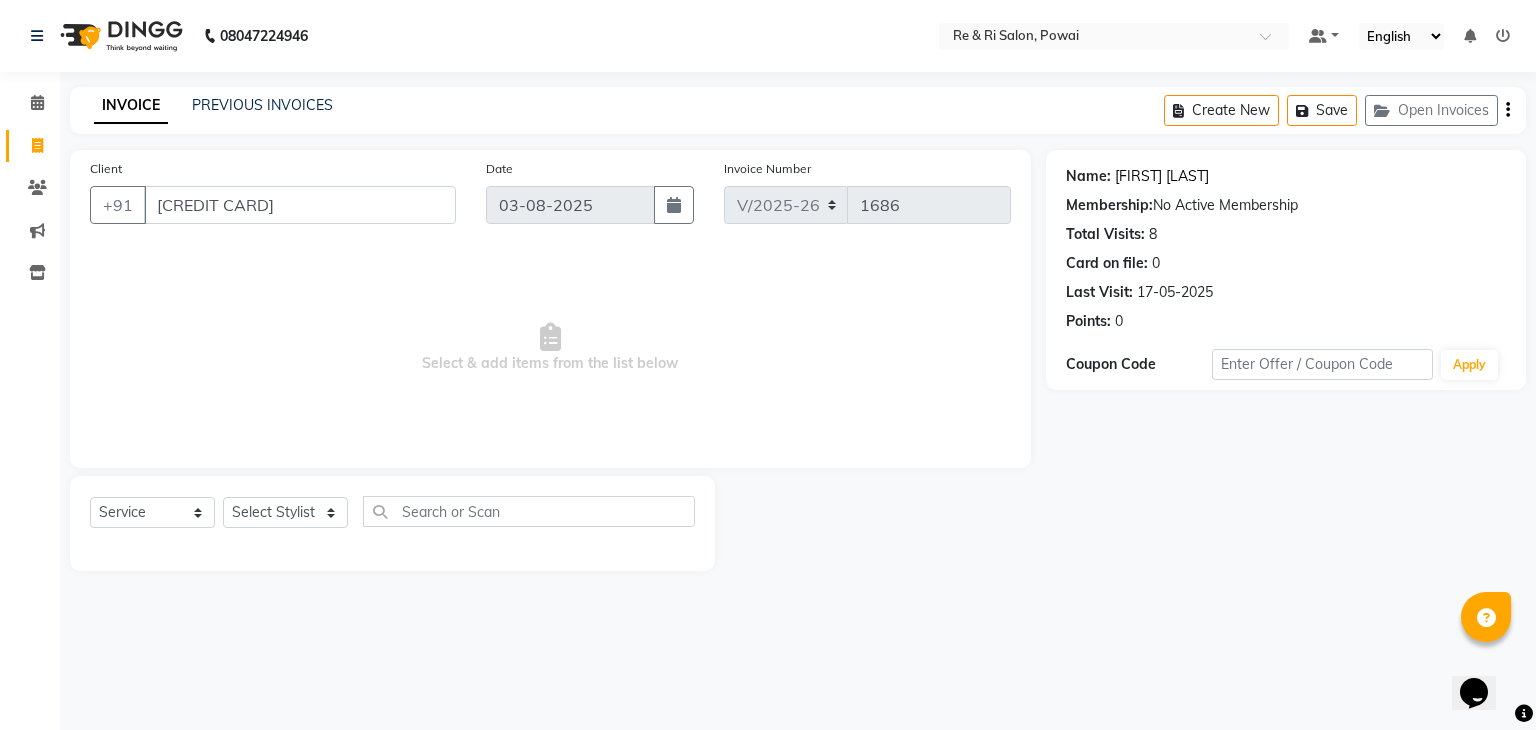click on "Sambuddha Gupra" 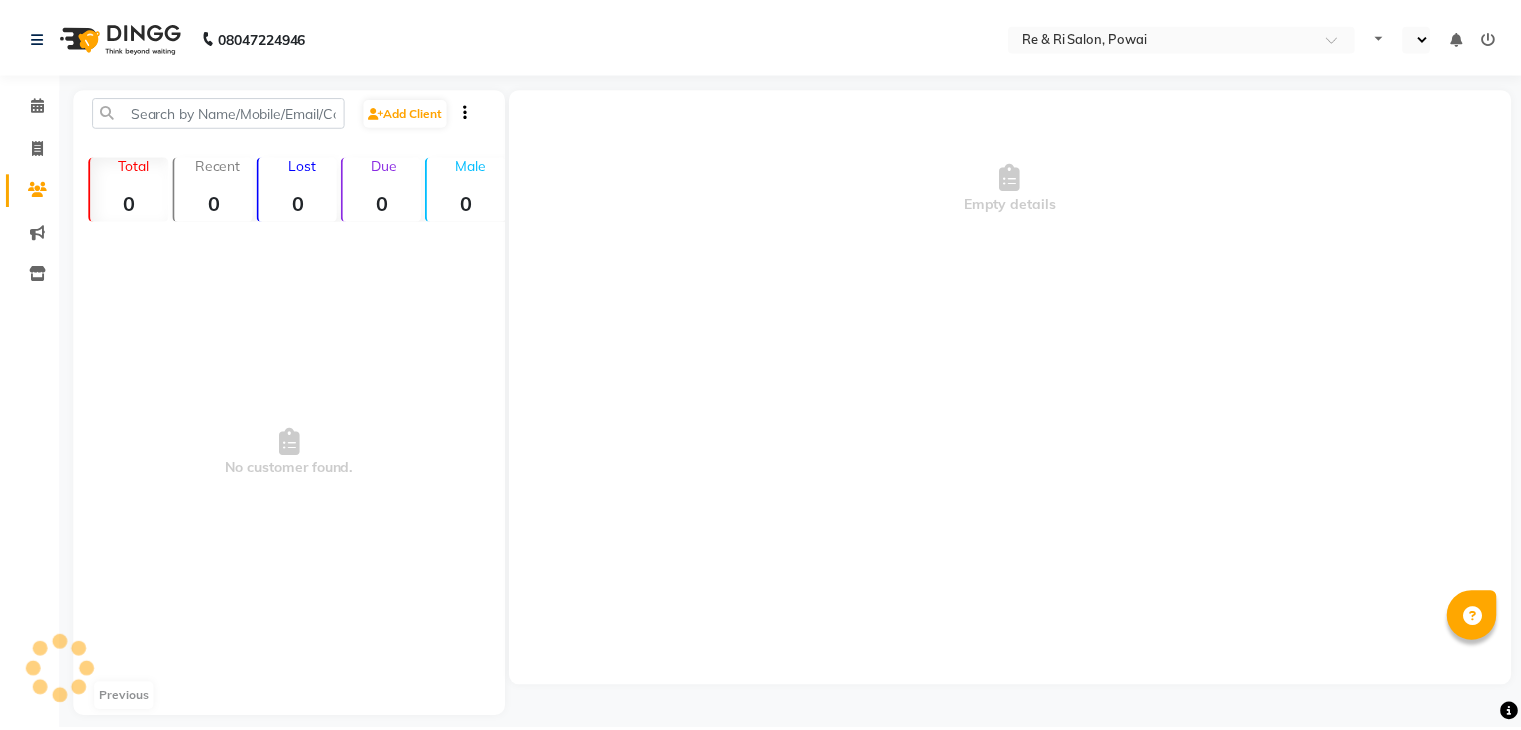 scroll, scrollTop: 0, scrollLeft: 0, axis: both 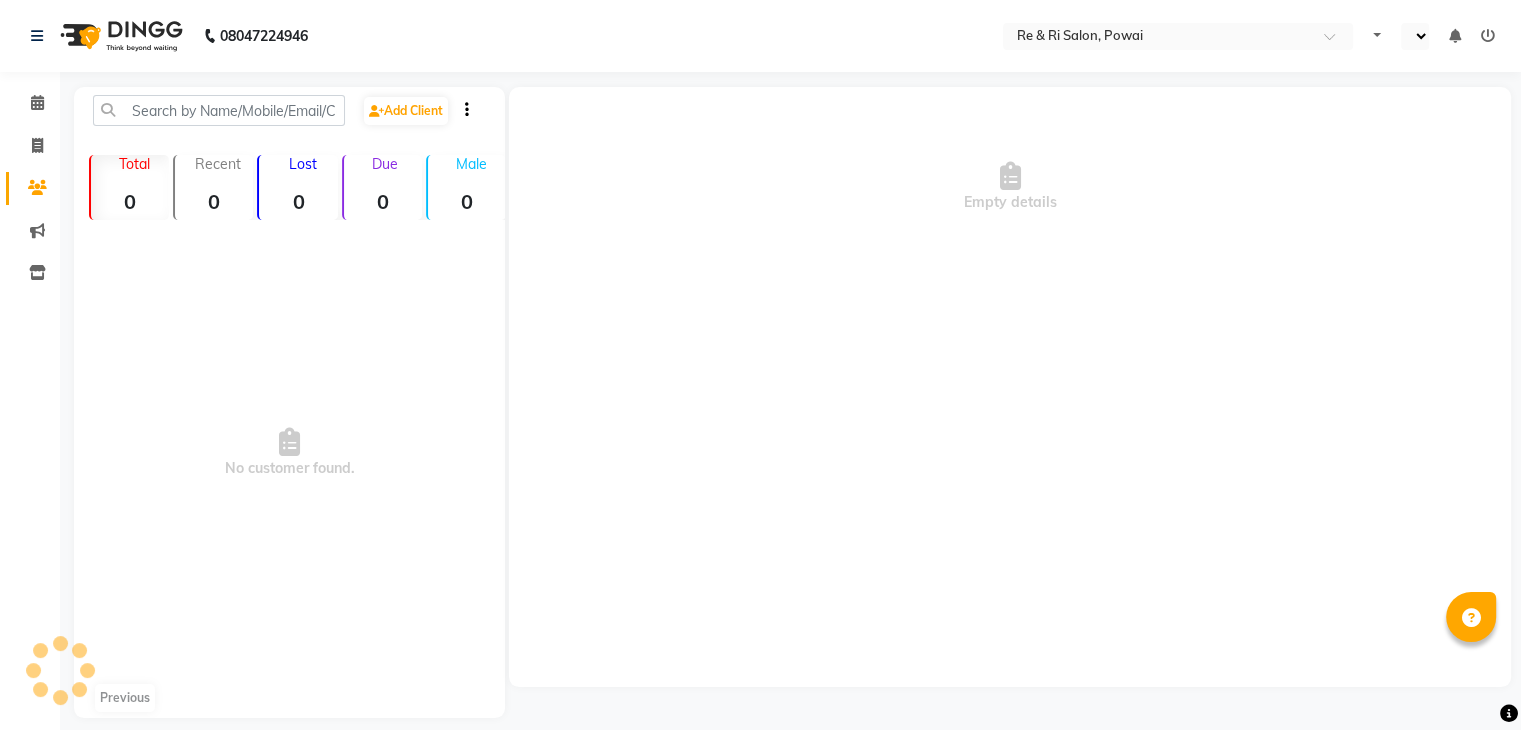 select on "en" 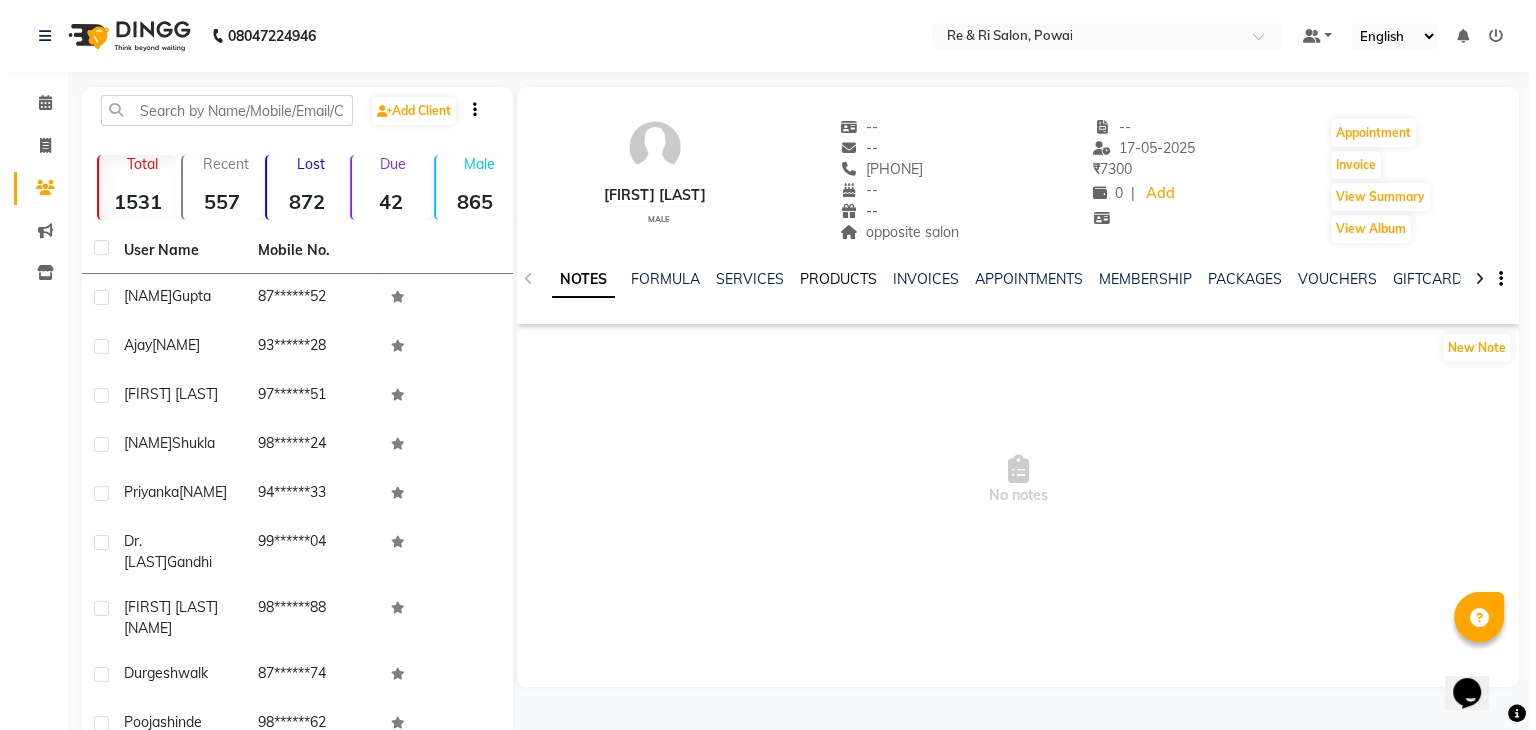 scroll, scrollTop: 0, scrollLeft: 0, axis: both 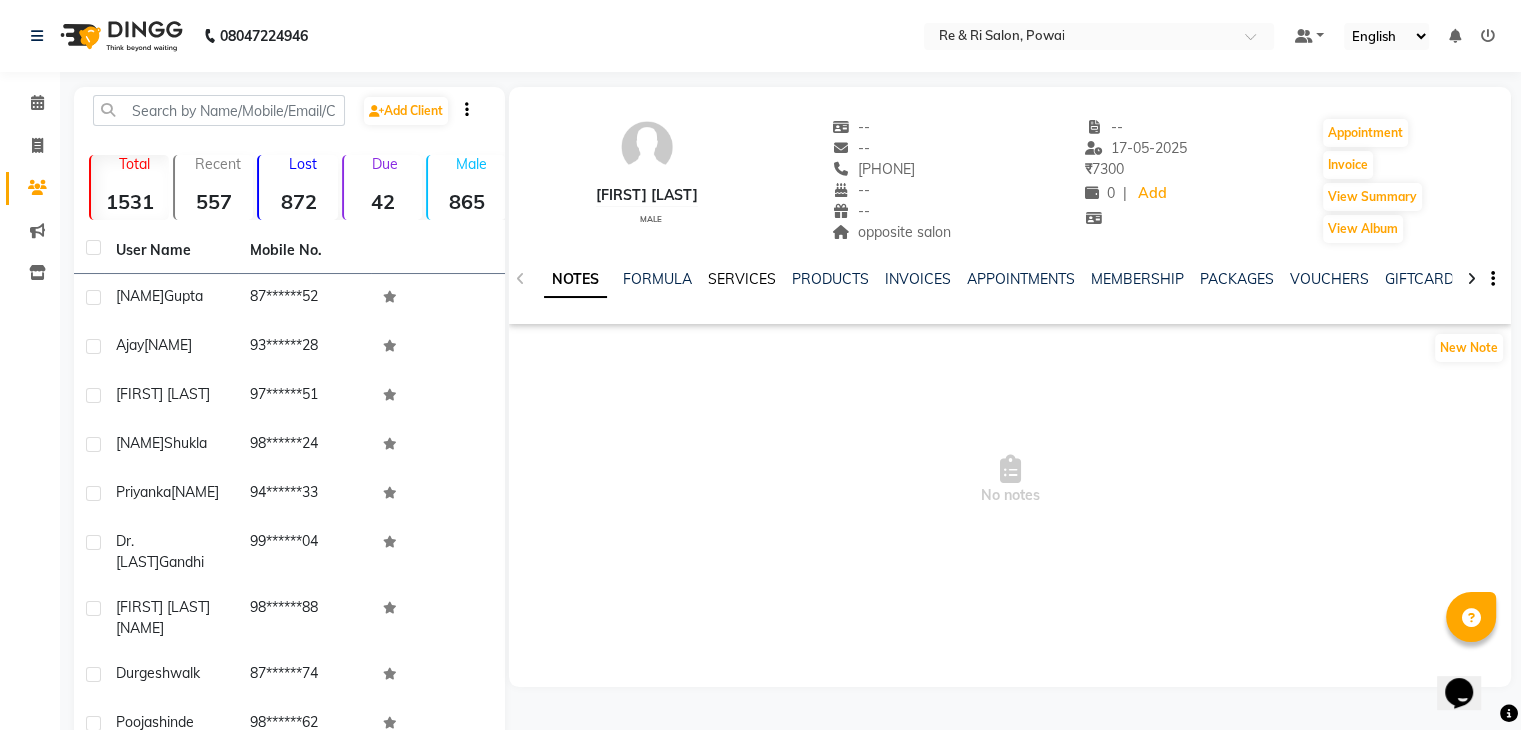 click on "SERVICES" 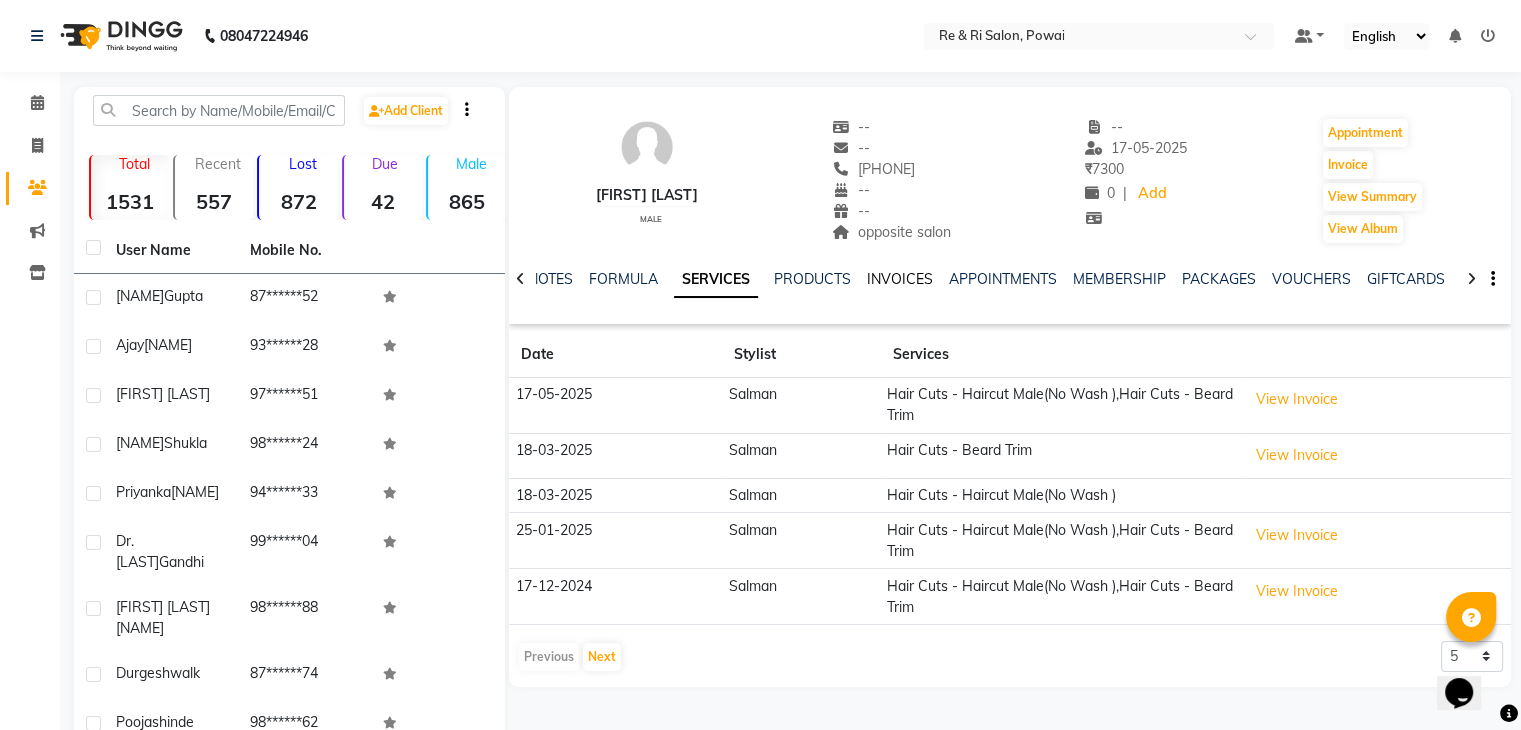 click on "INVOICES" 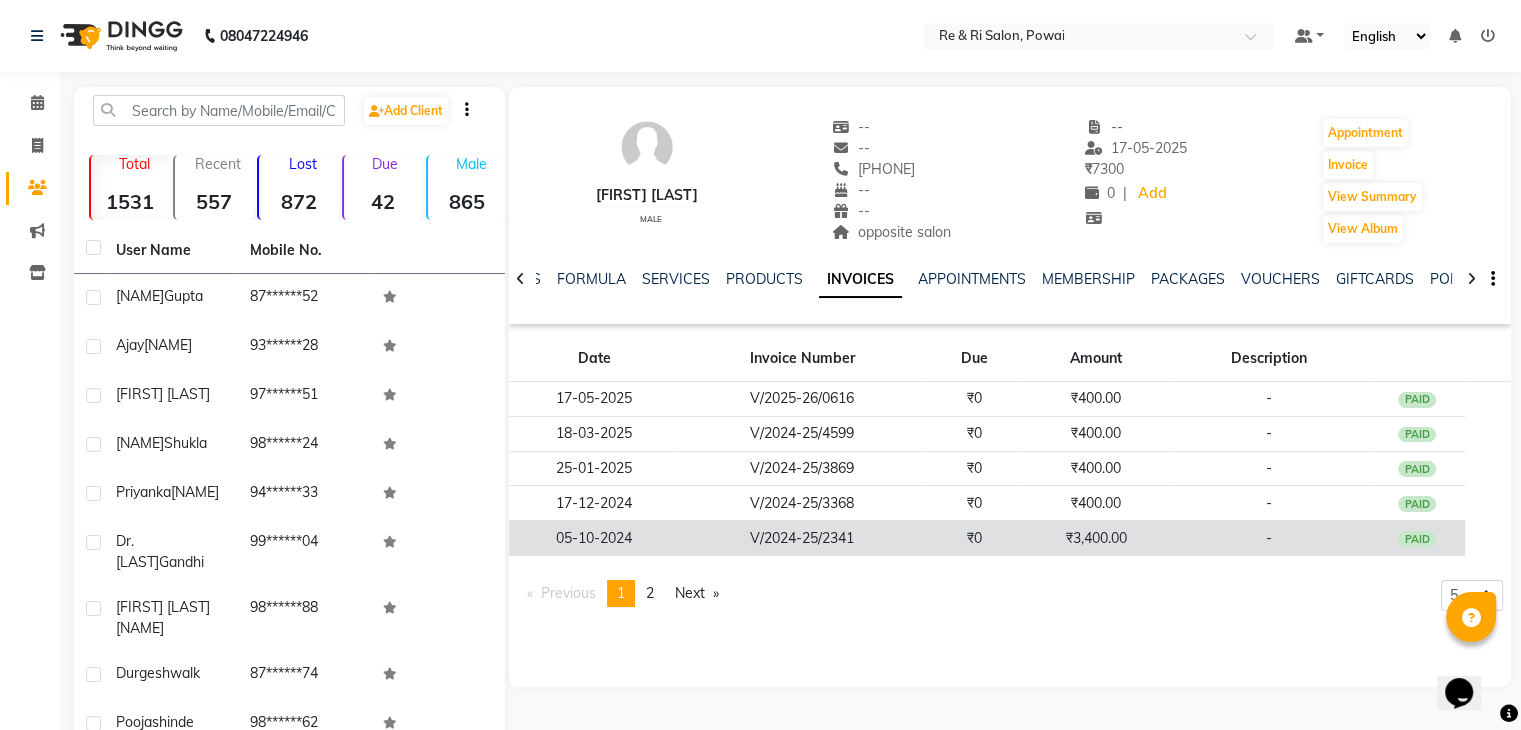 click on "V/2024-25/2341" 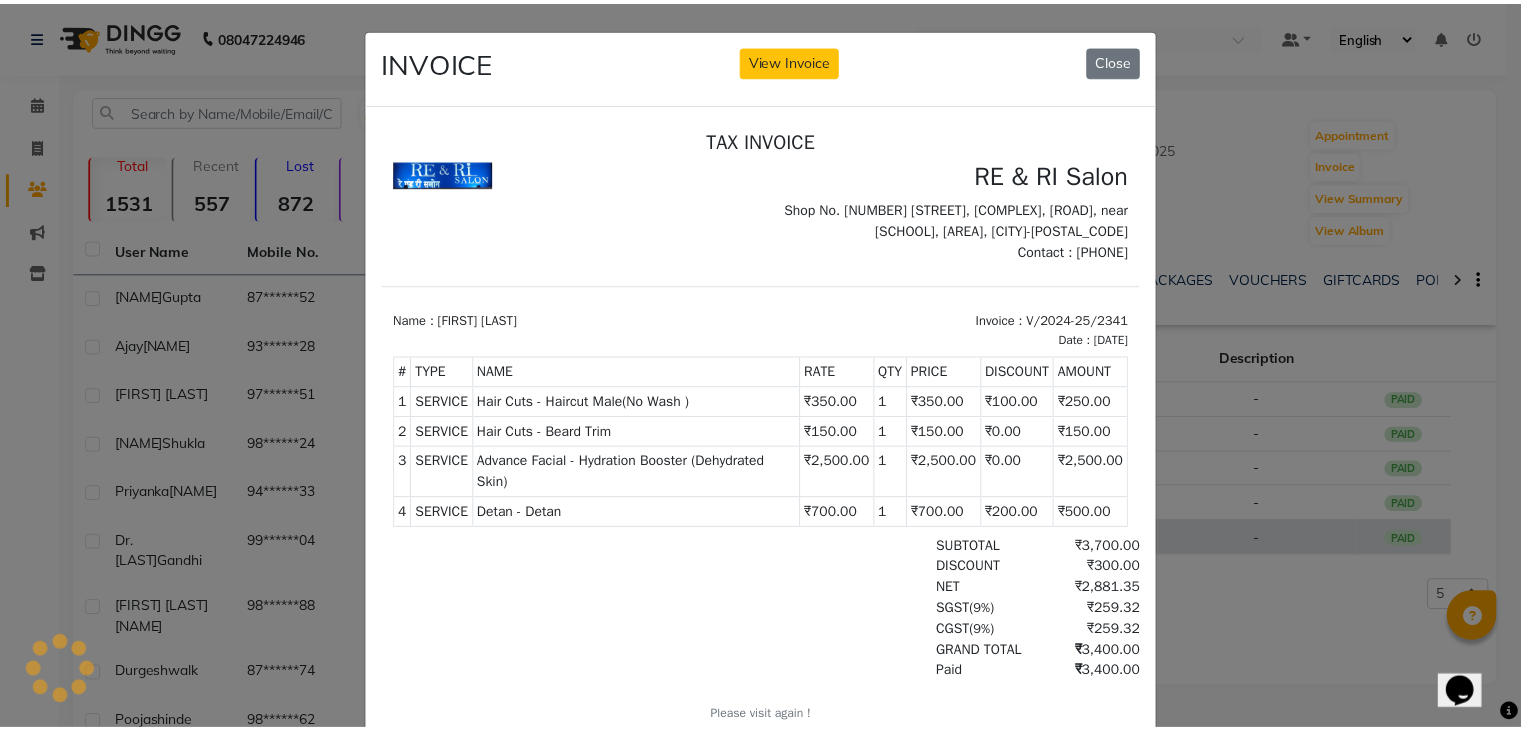 scroll, scrollTop: 0, scrollLeft: 0, axis: both 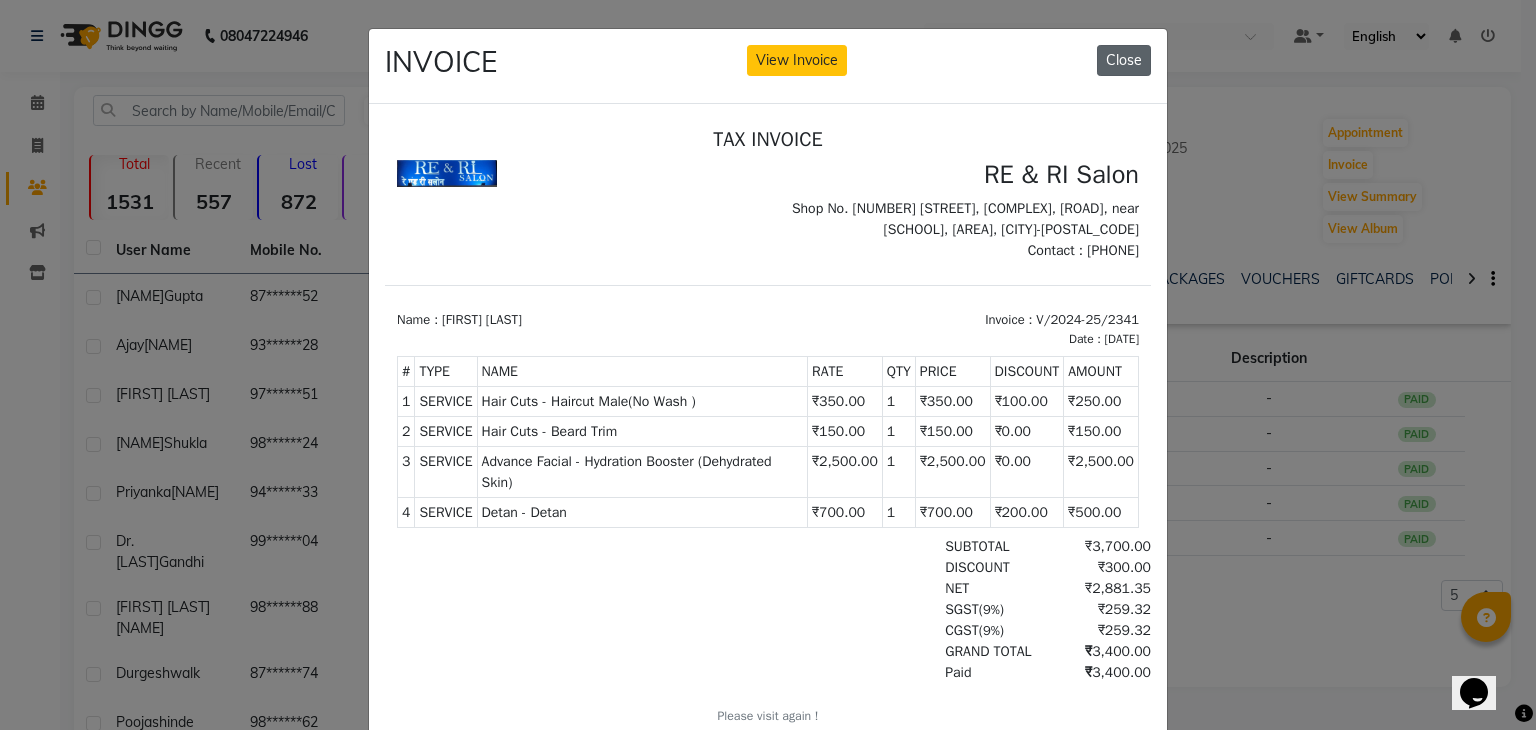 click on "Close" 